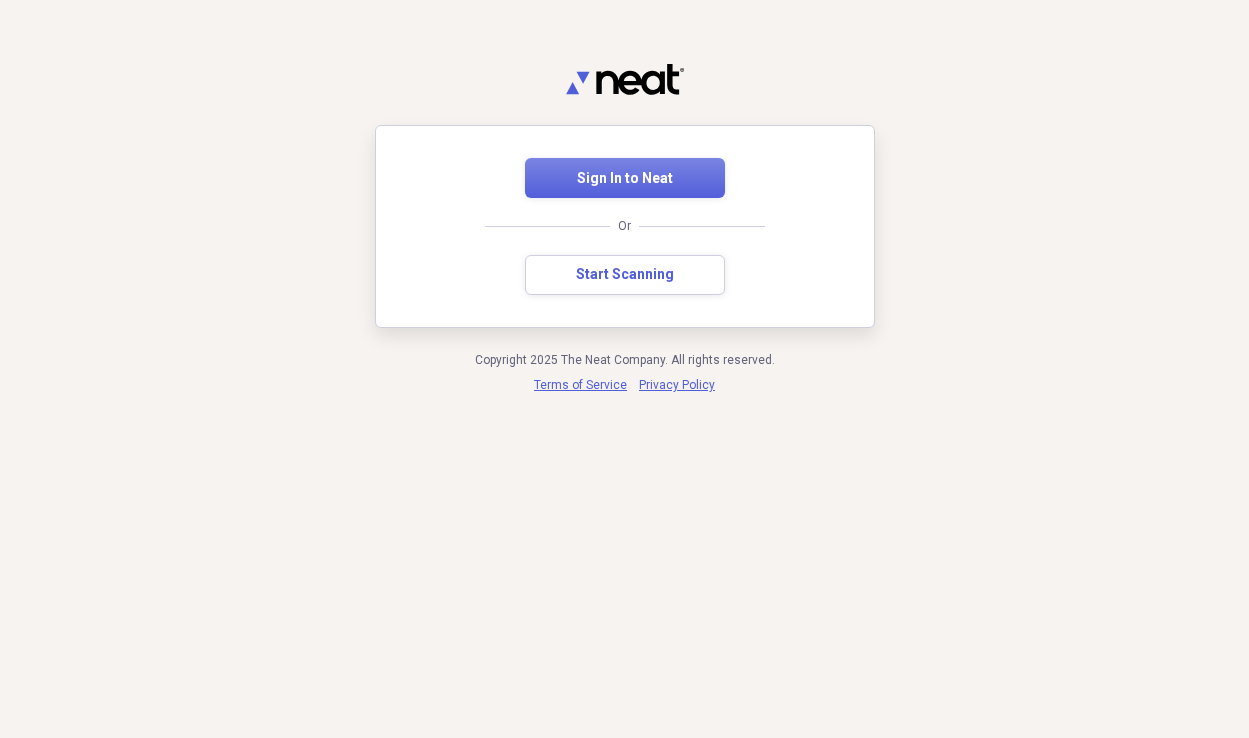 scroll, scrollTop: 0, scrollLeft: 0, axis: both 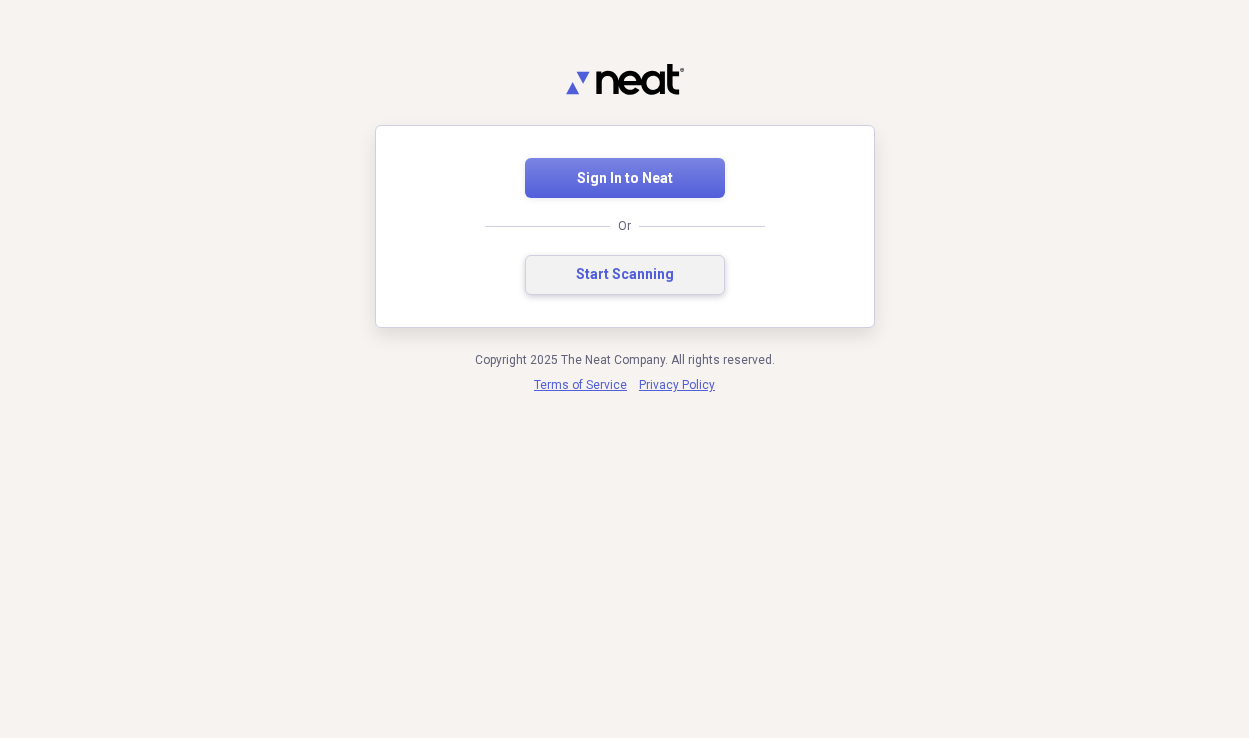 click on "Start Scanning" at bounding box center (625, 275) 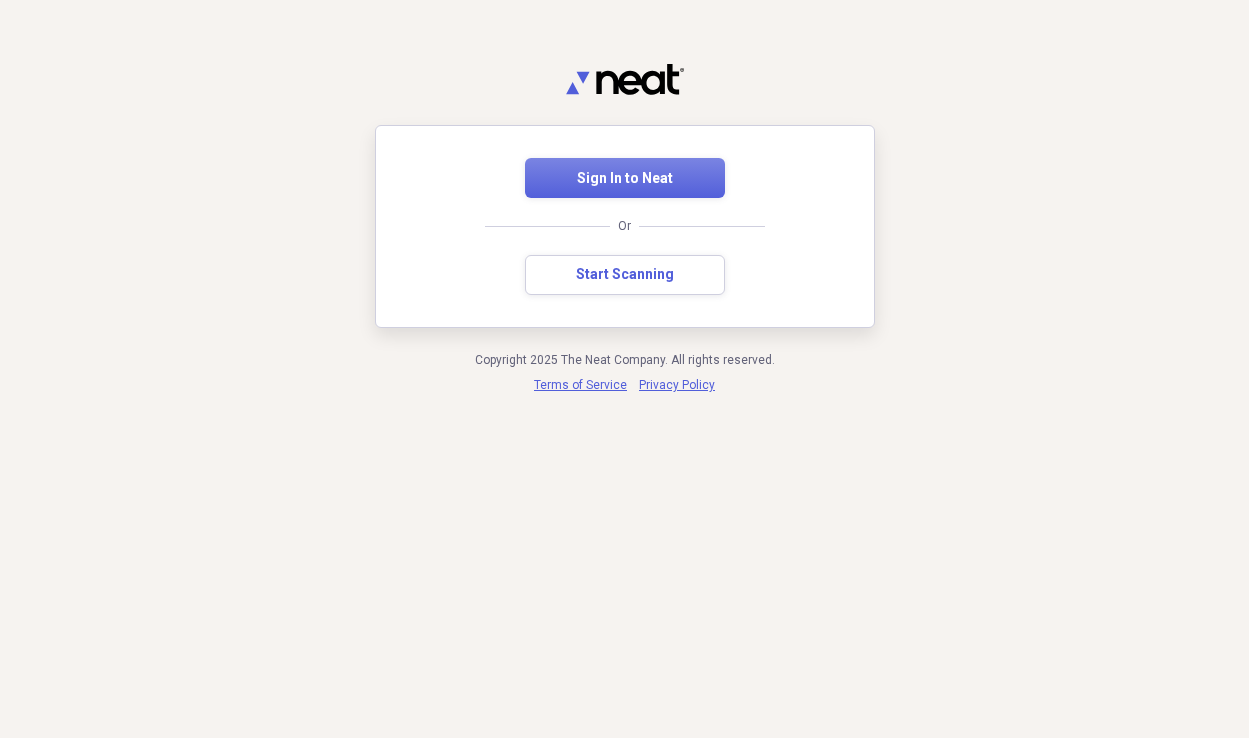 scroll, scrollTop: 0, scrollLeft: 0, axis: both 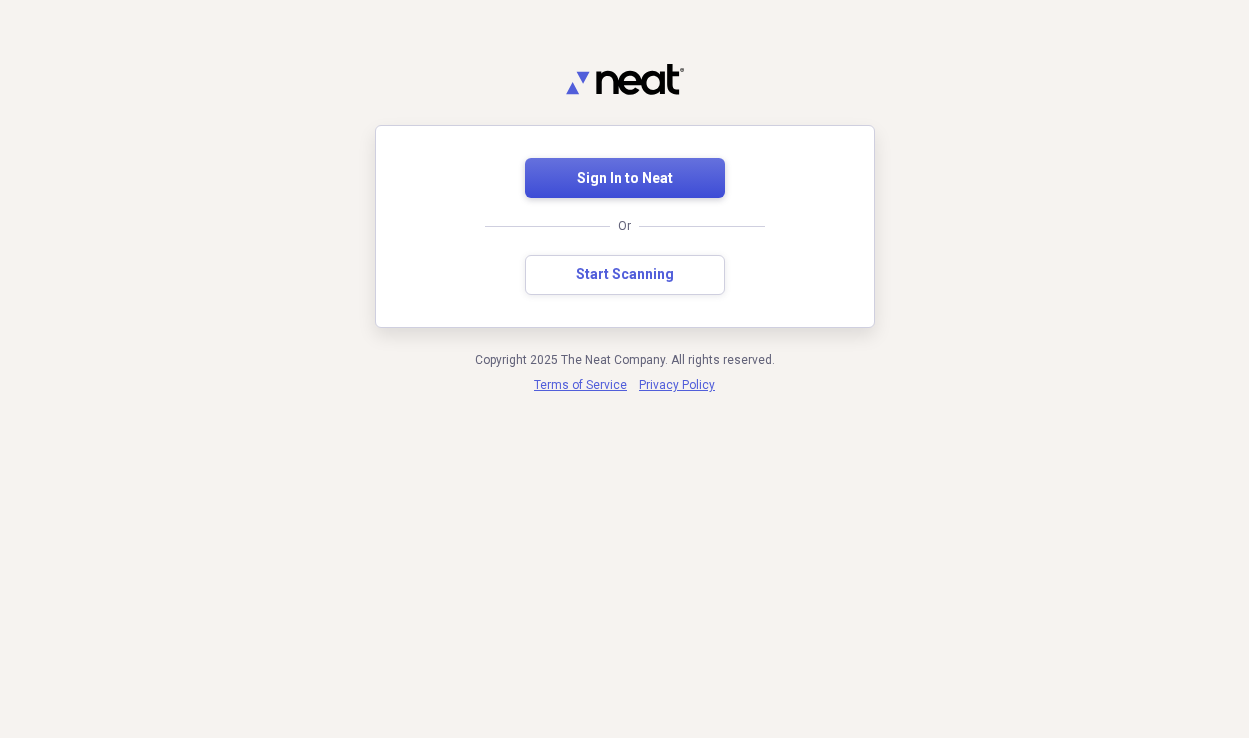 click on "Sign In to Neat" at bounding box center (625, 179) 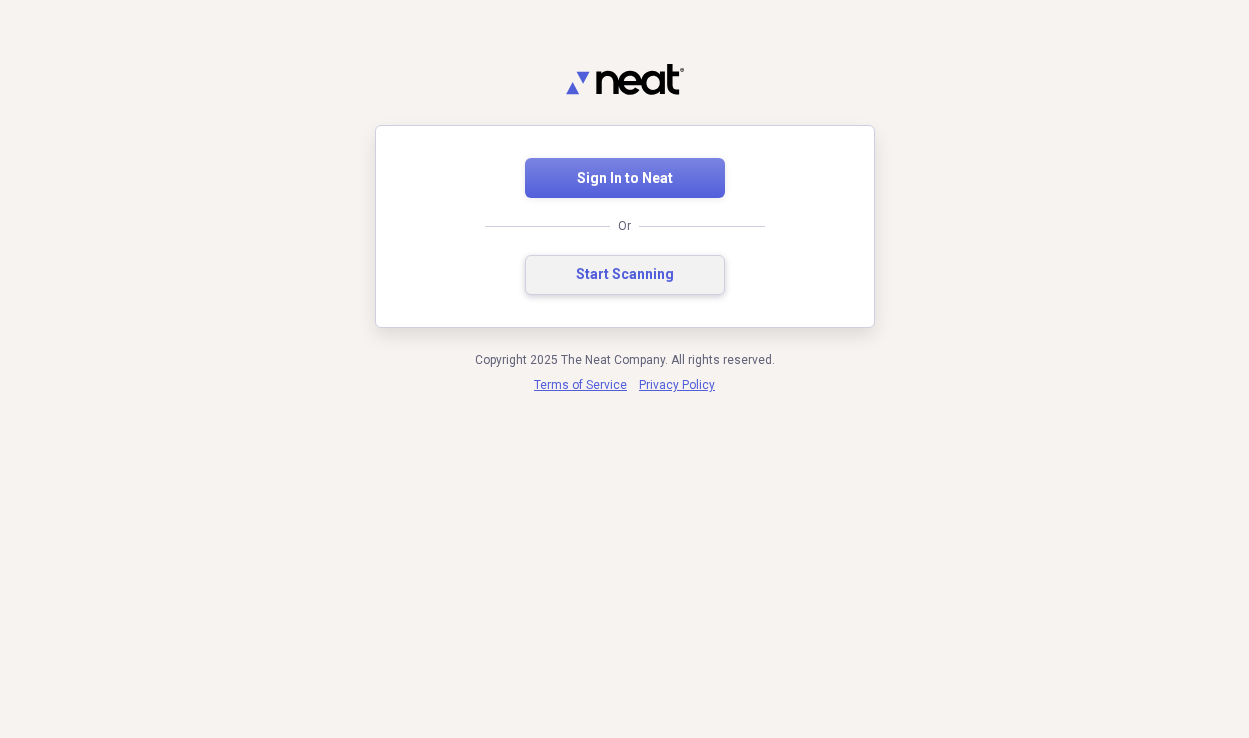 scroll, scrollTop: 0, scrollLeft: 0, axis: both 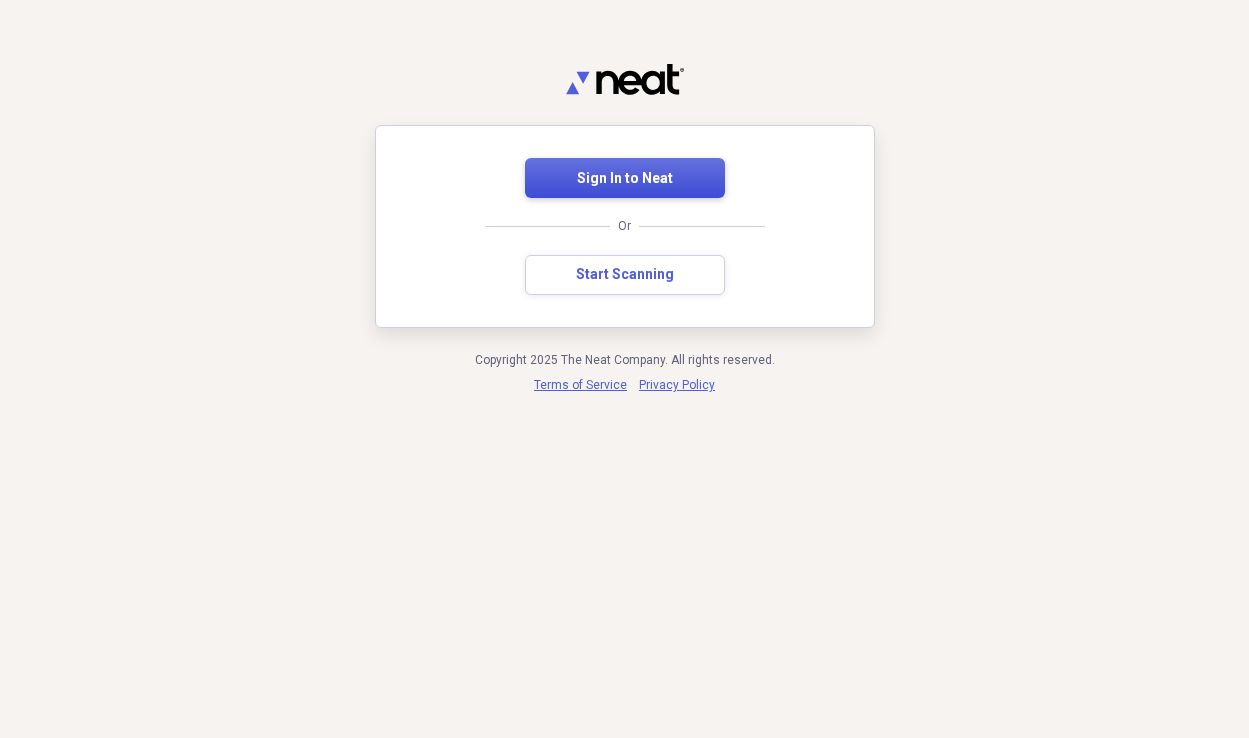 click on "Sign In to Neat" at bounding box center (625, 179) 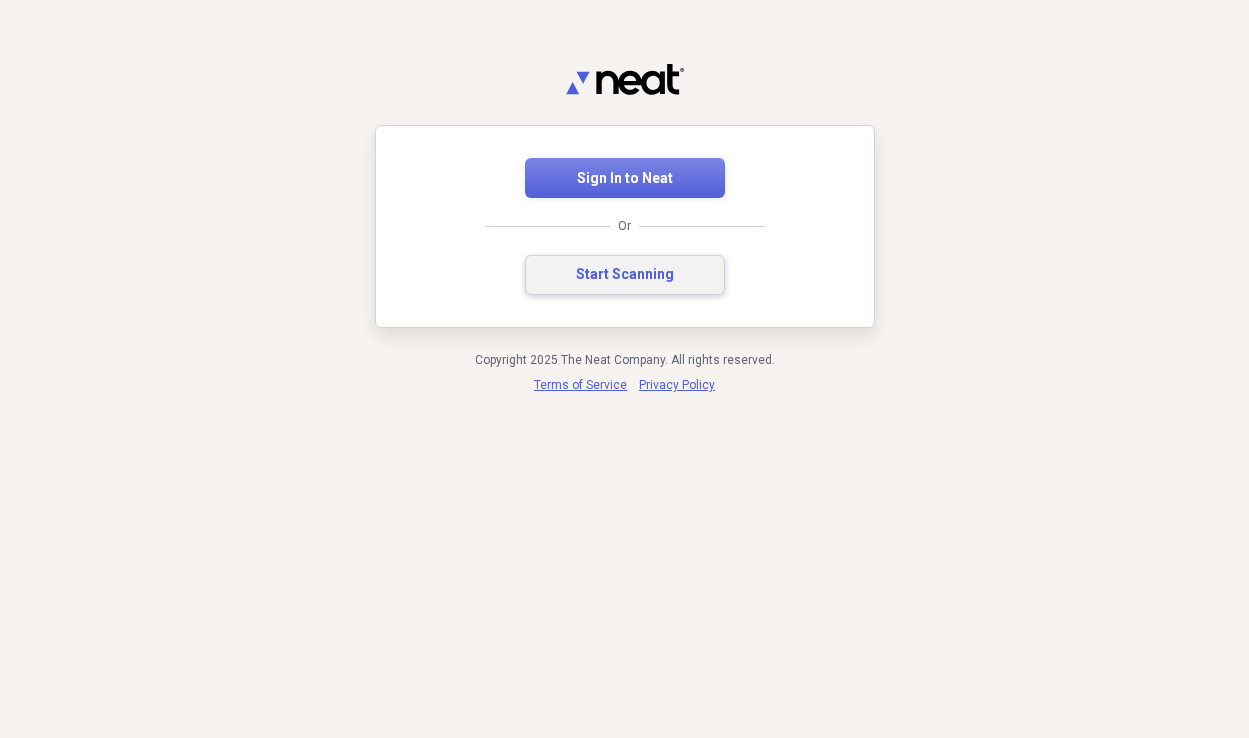 click on "Start Scanning" at bounding box center (625, 275) 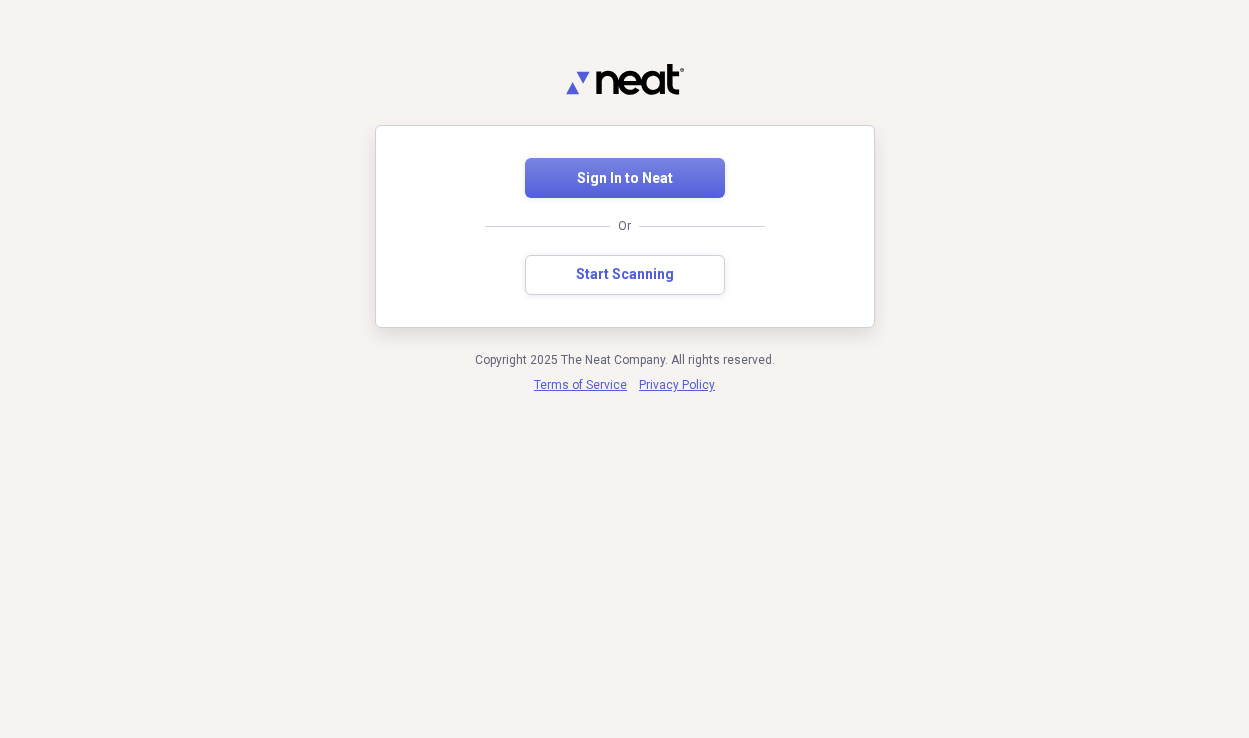 scroll, scrollTop: 0, scrollLeft: 0, axis: both 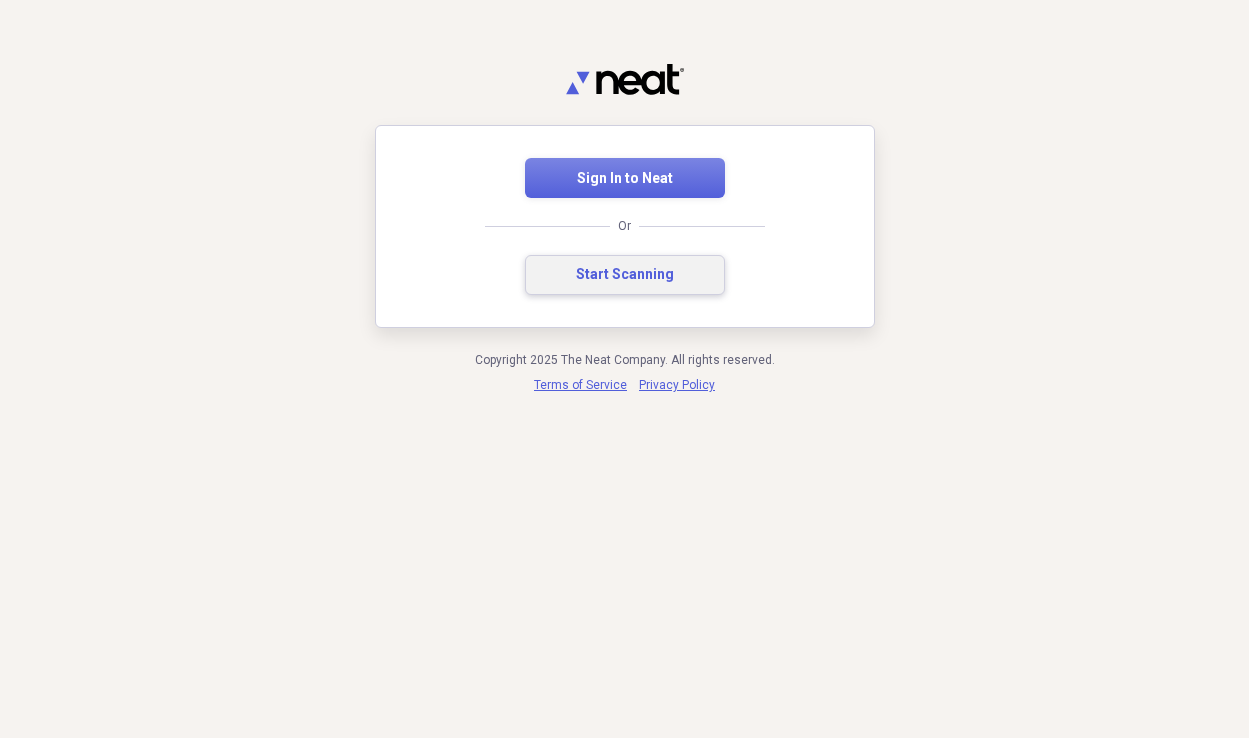 click on "Start Scanning" at bounding box center (625, 275) 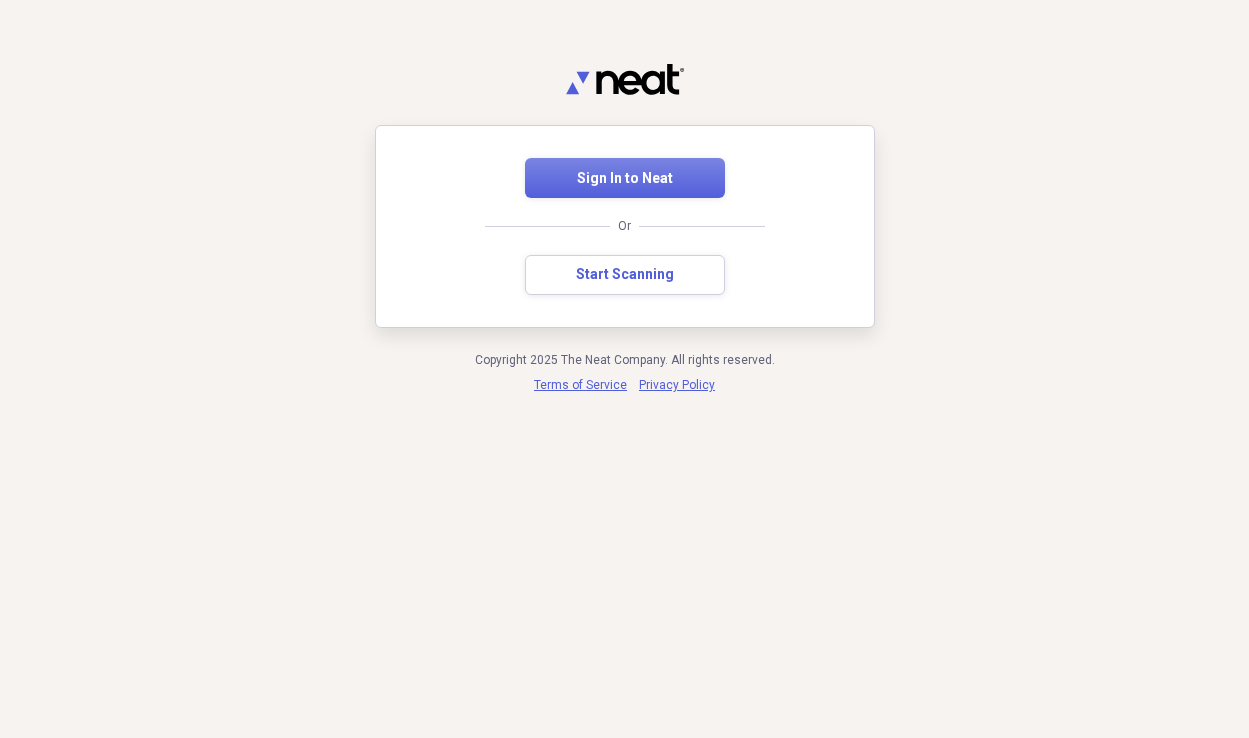 scroll, scrollTop: 0, scrollLeft: 0, axis: both 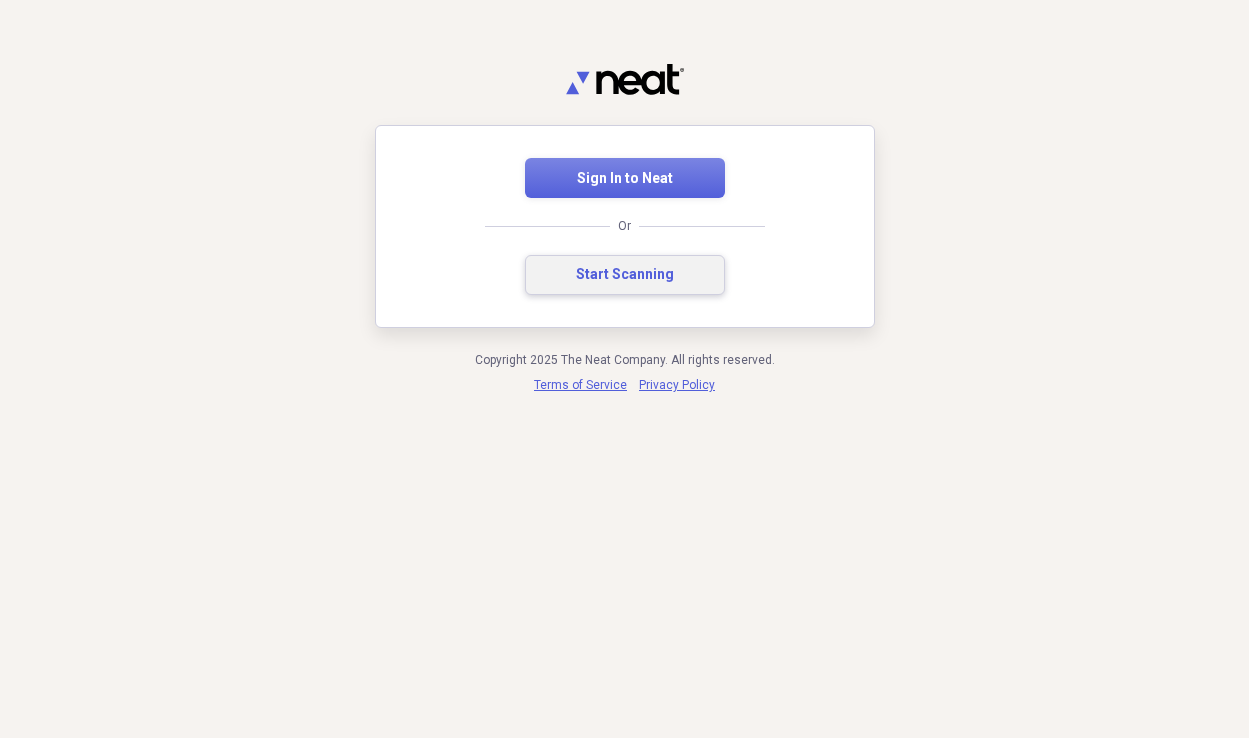 click on "Start Scanning" at bounding box center [625, 275] 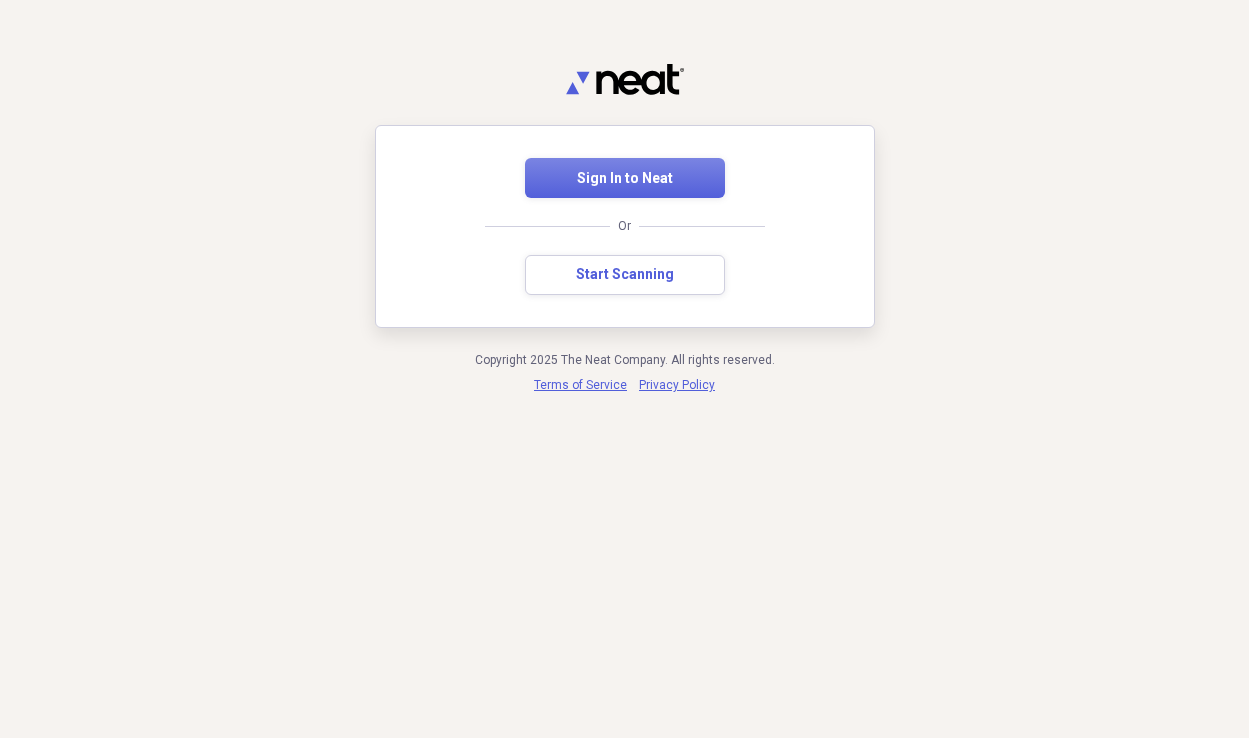scroll, scrollTop: 0, scrollLeft: 0, axis: both 